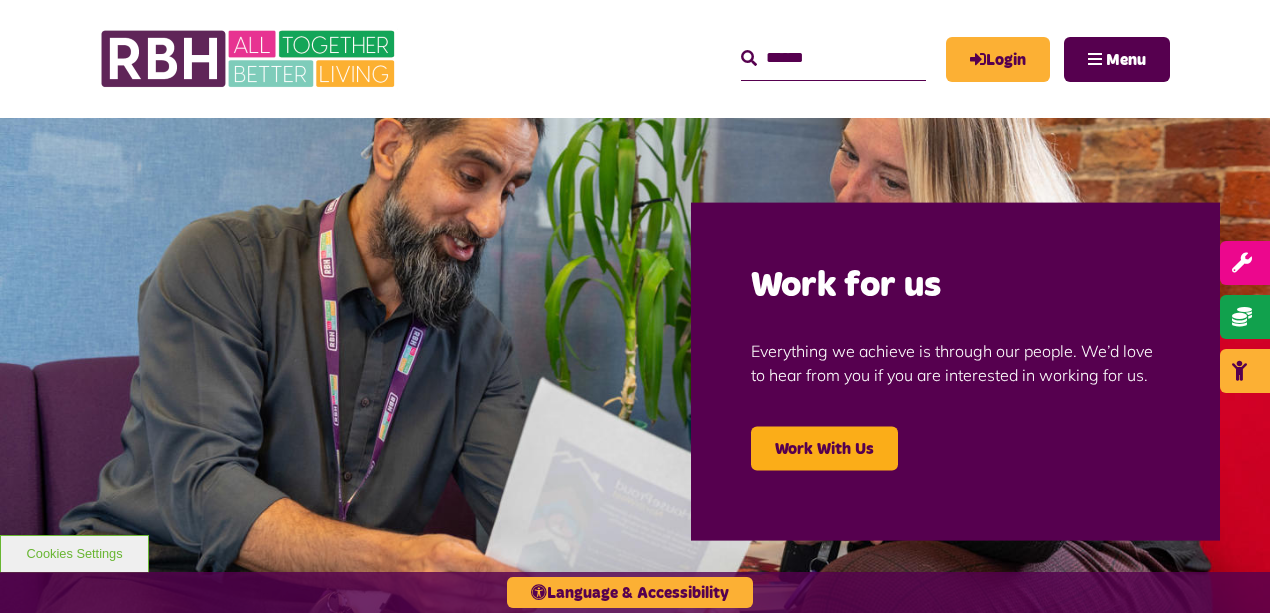 scroll, scrollTop: 0, scrollLeft: 0, axis: both 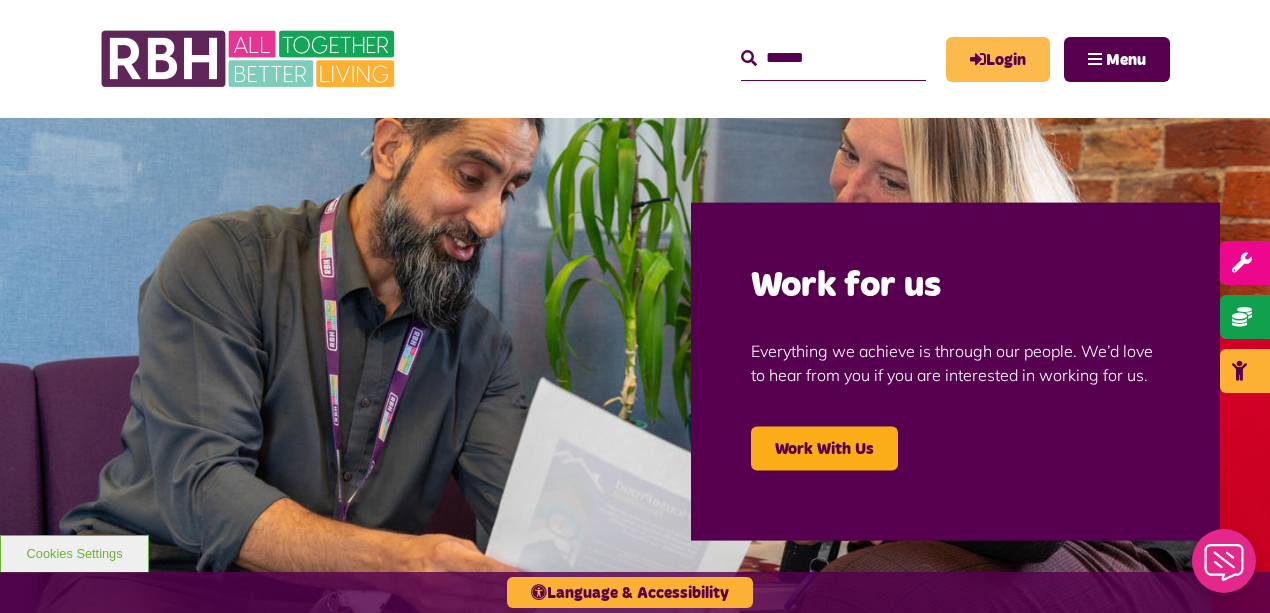 click on "Login" at bounding box center [998, 59] 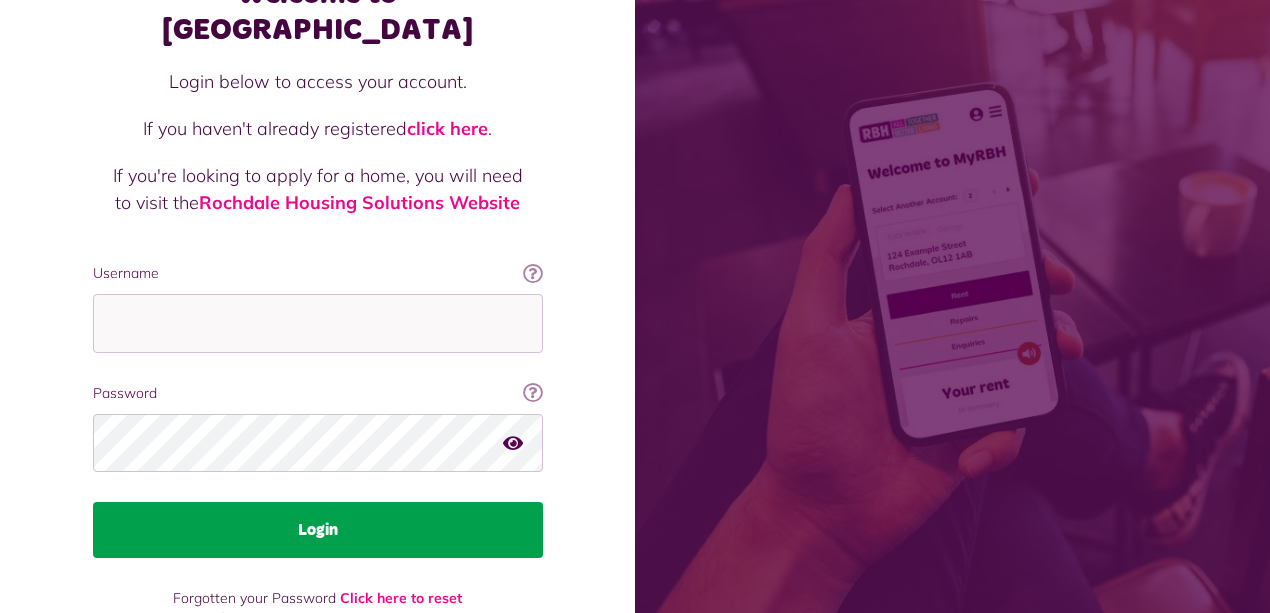 scroll, scrollTop: 154, scrollLeft: 0, axis: vertical 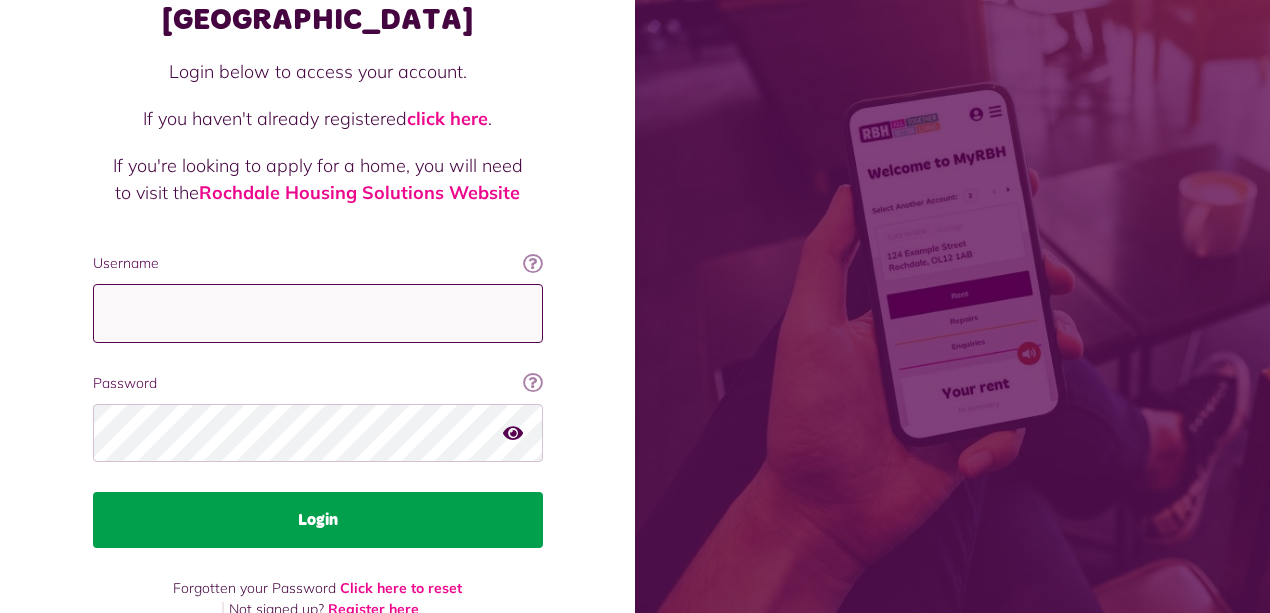 type on "**********" 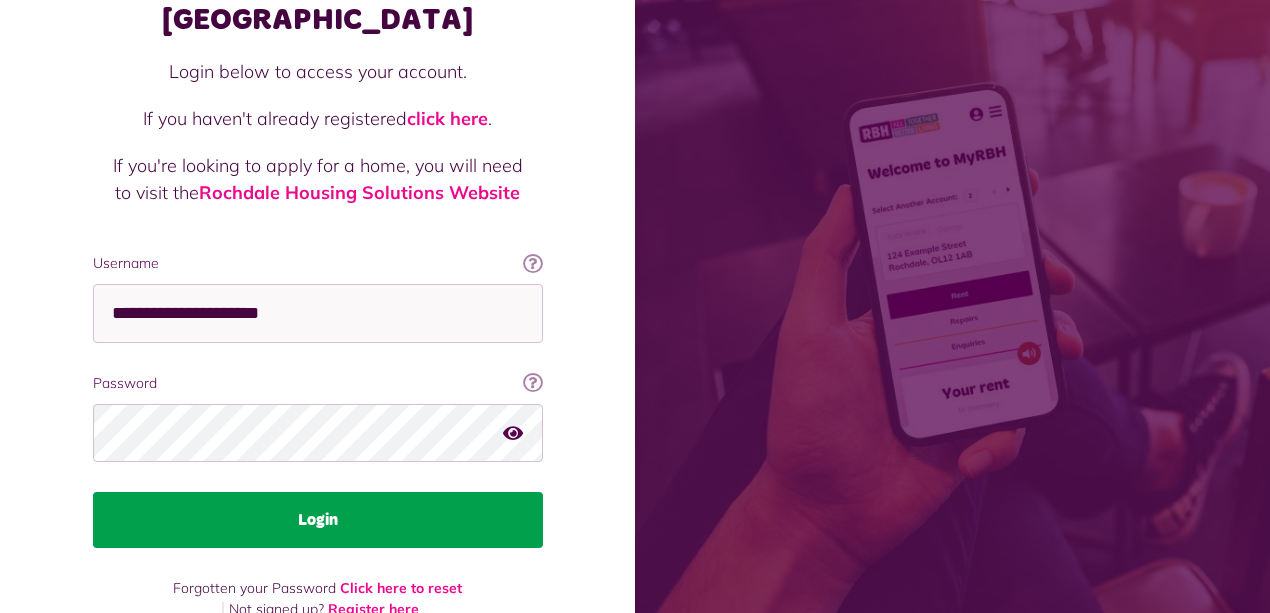click on "Login" at bounding box center (318, 520) 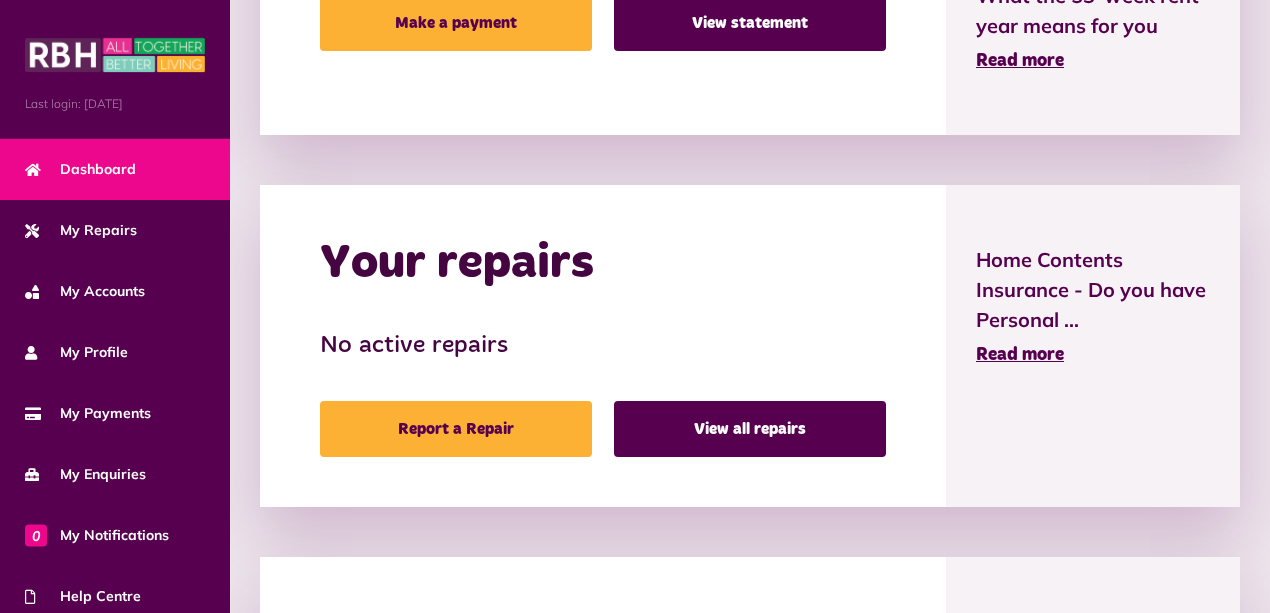 scroll, scrollTop: 400, scrollLeft: 0, axis: vertical 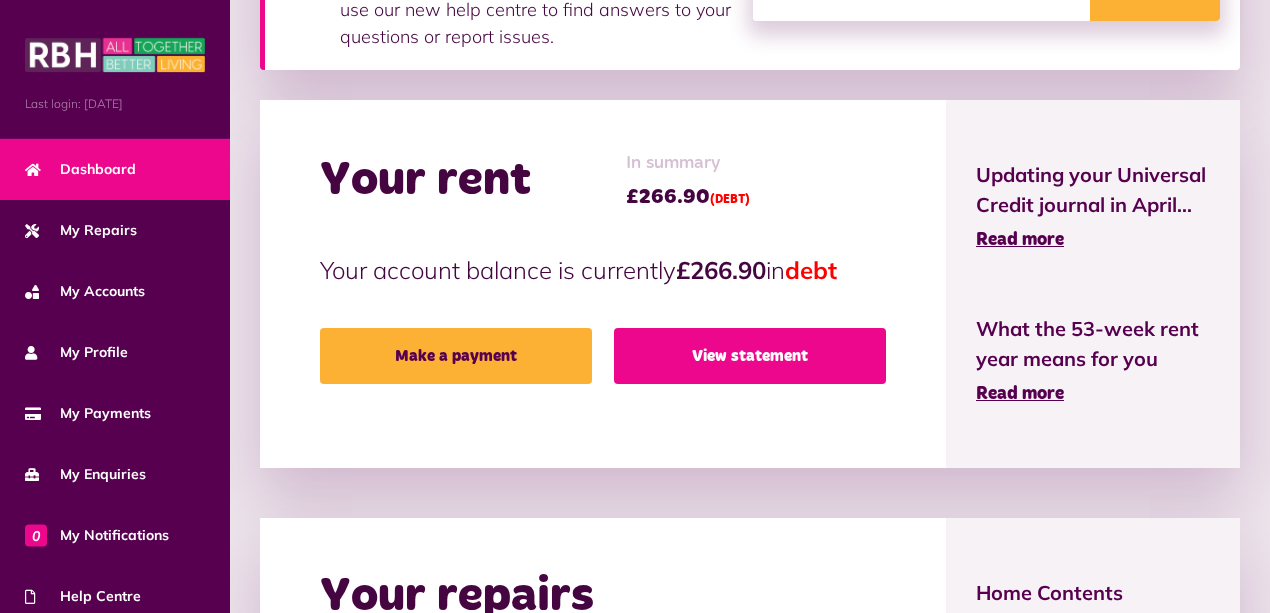 click on "View statement" at bounding box center [750, 356] 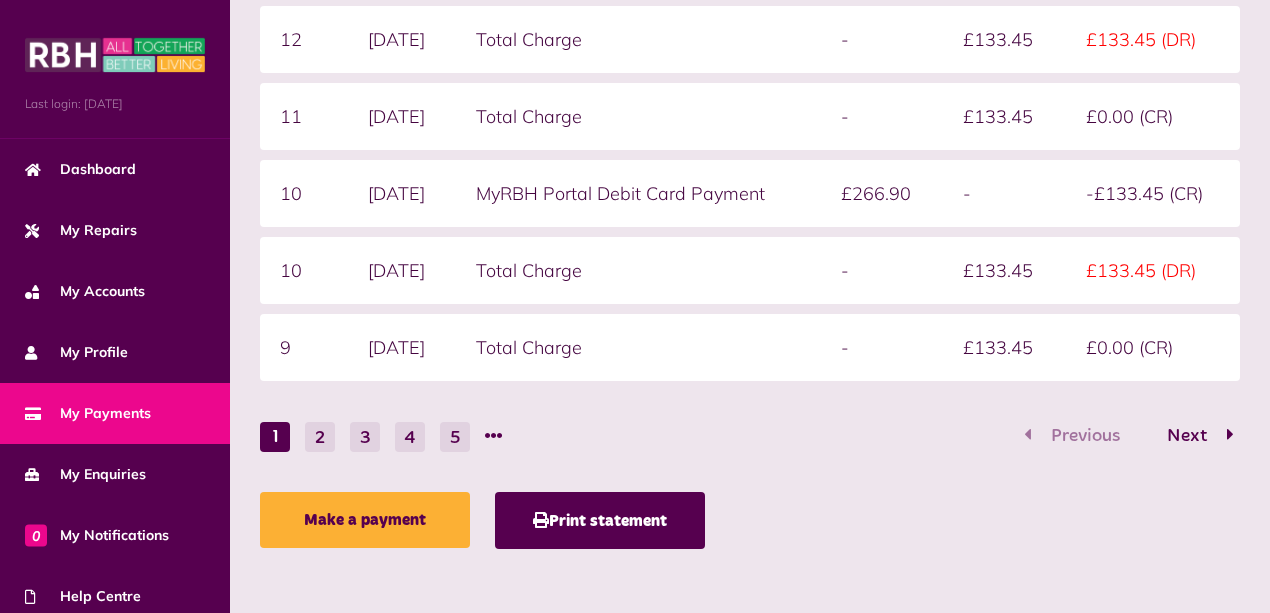 scroll, scrollTop: 554, scrollLeft: 0, axis: vertical 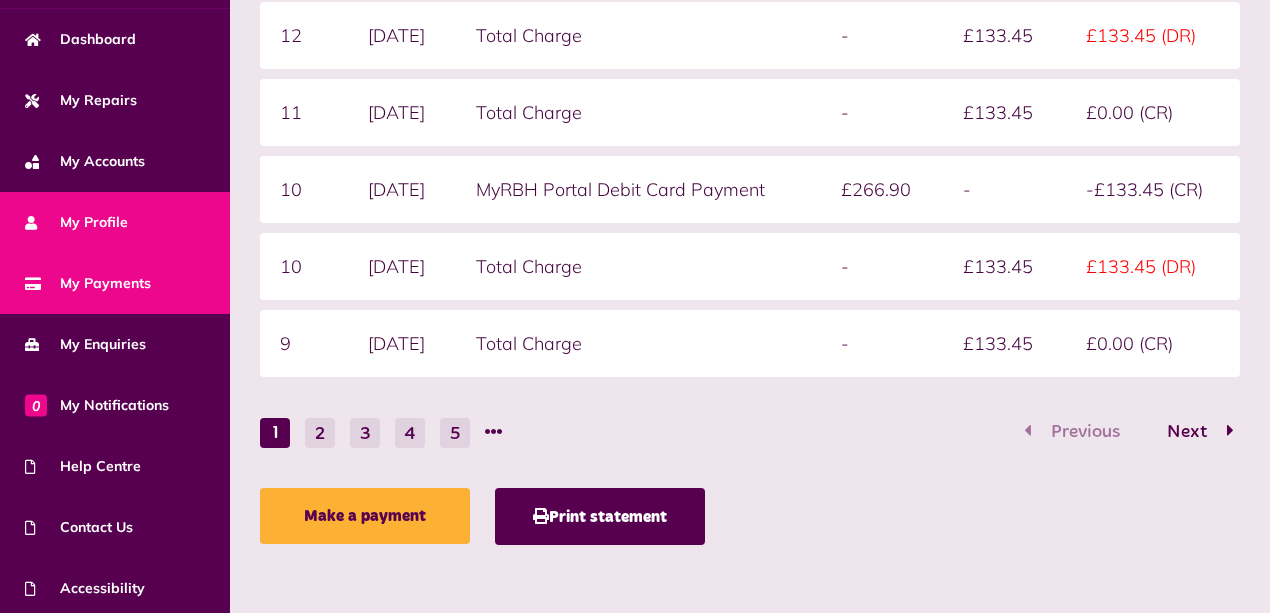 click on "My Profile" at bounding box center (76, 222) 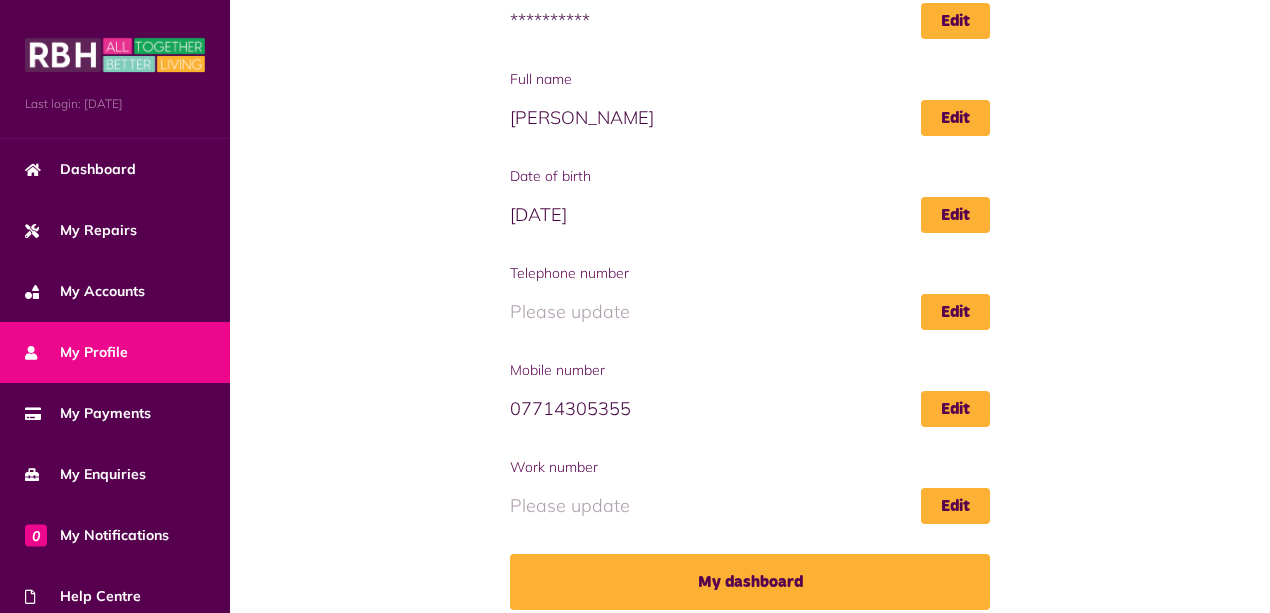 scroll, scrollTop: 342, scrollLeft: 0, axis: vertical 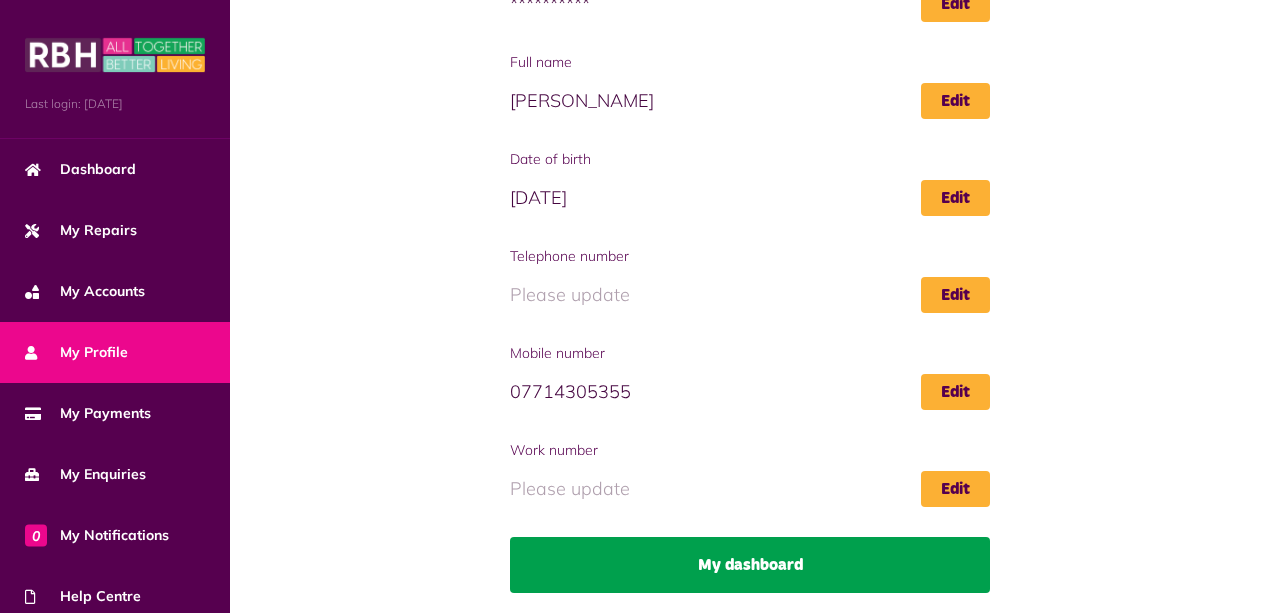 click on "My dashboard" at bounding box center [750, 565] 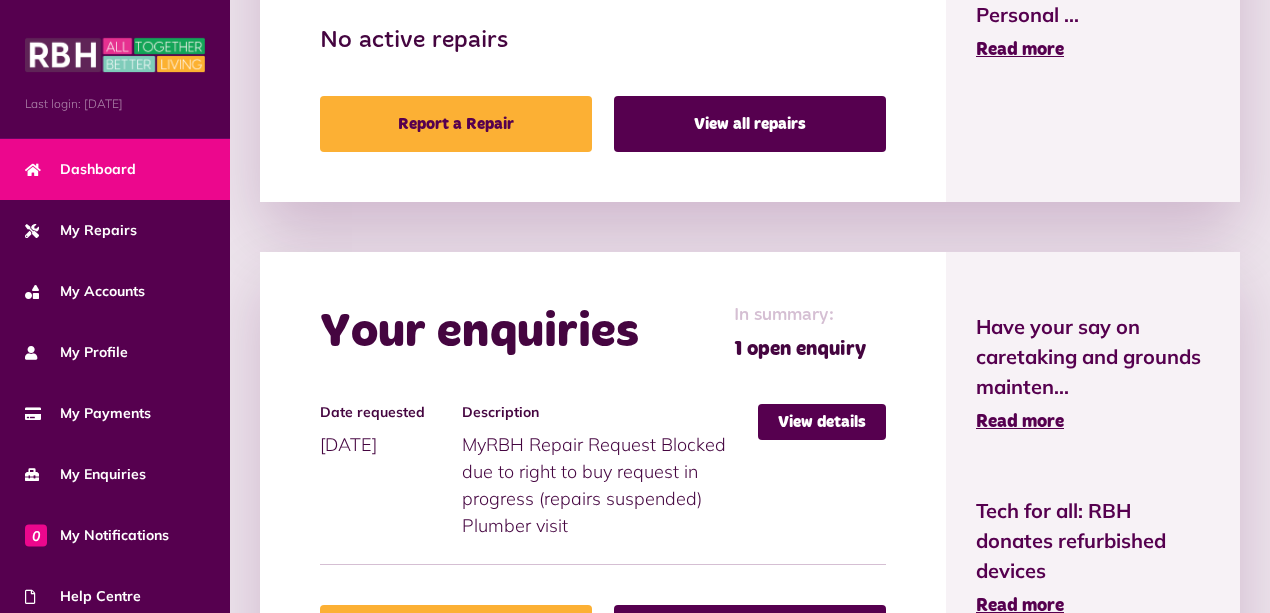 scroll, scrollTop: 1190, scrollLeft: 0, axis: vertical 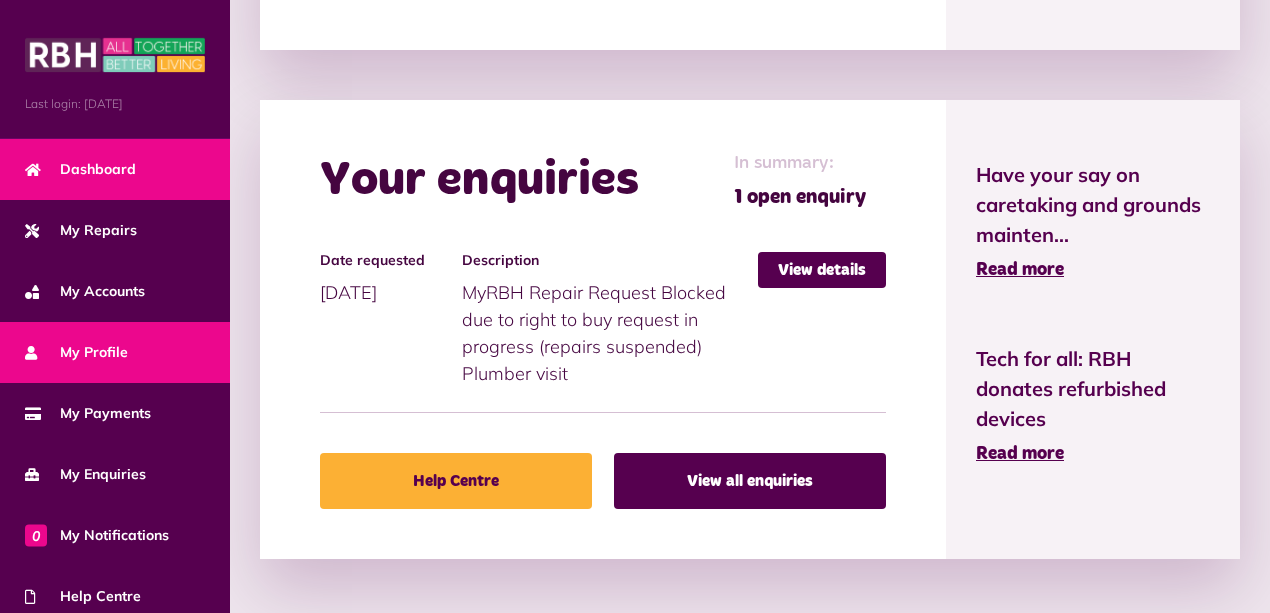 click on "My Profile" at bounding box center (76, 352) 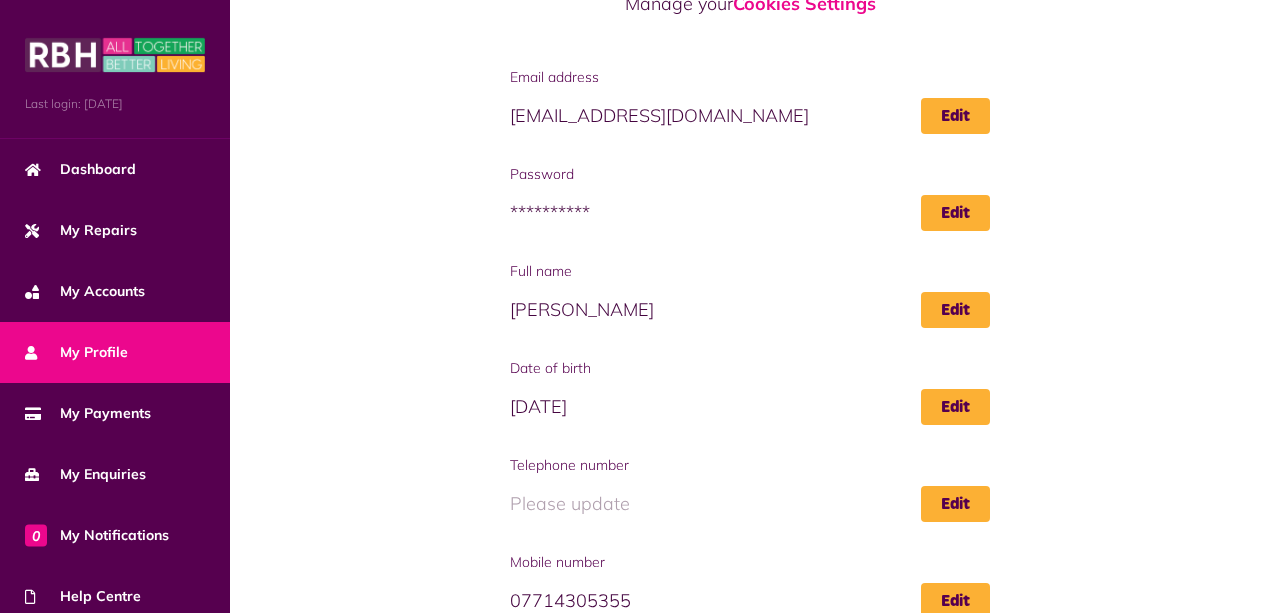 scroll, scrollTop: 342, scrollLeft: 0, axis: vertical 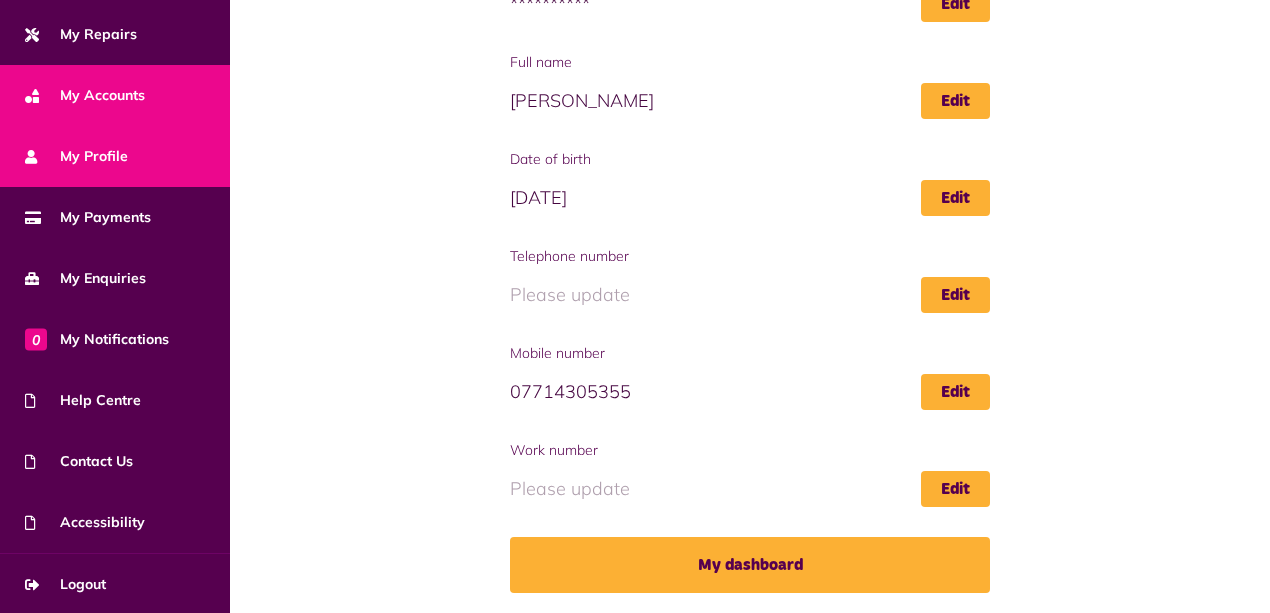 click on "My Accounts" at bounding box center [115, 95] 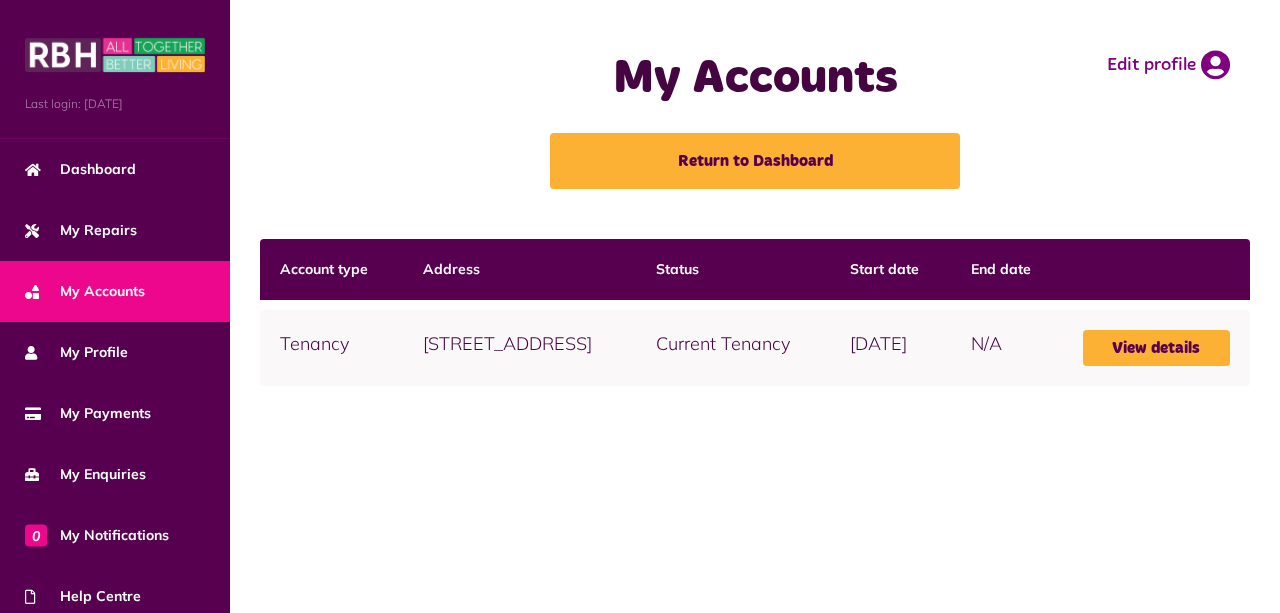 scroll, scrollTop: 0, scrollLeft: 0, axis: both 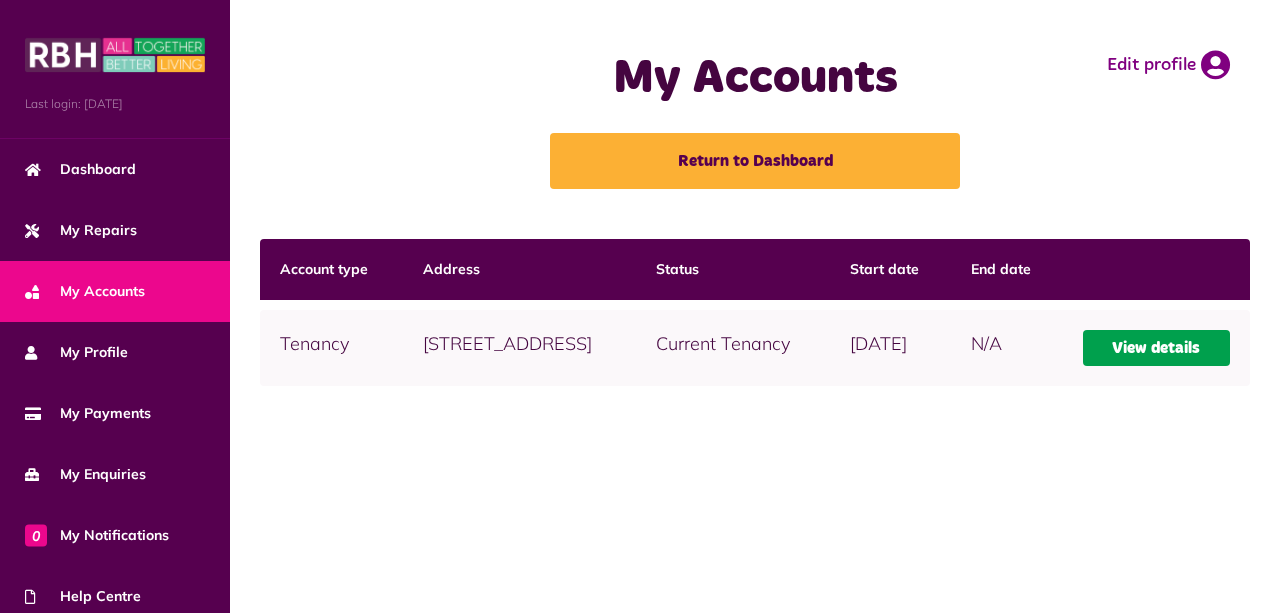 click on "View details" at bounding box center [1156, 348] 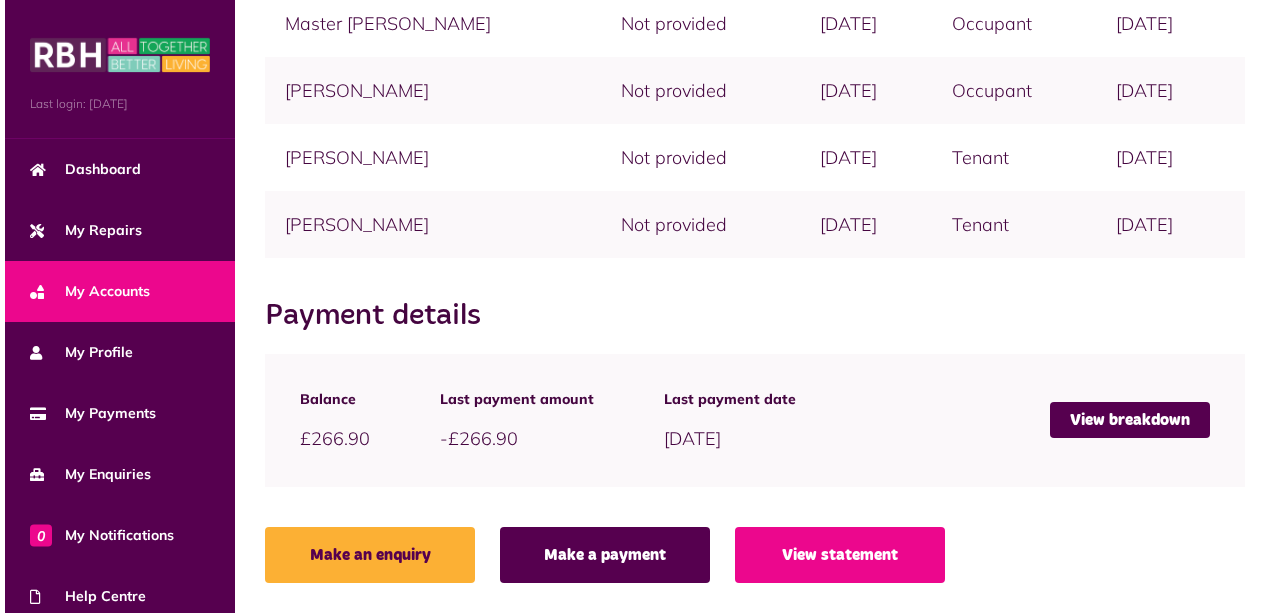 scroll, scrollTop: 716, scrollLeft: 0, axis: vertical 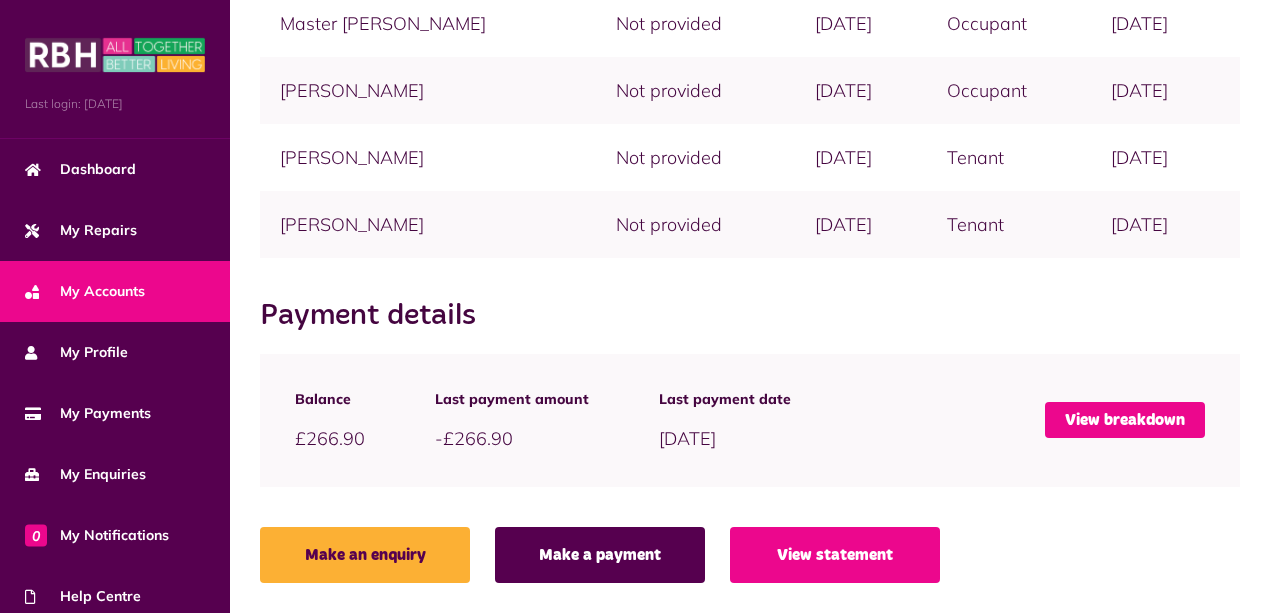 click on "View breakdown" at bounding box center [1125, 420] 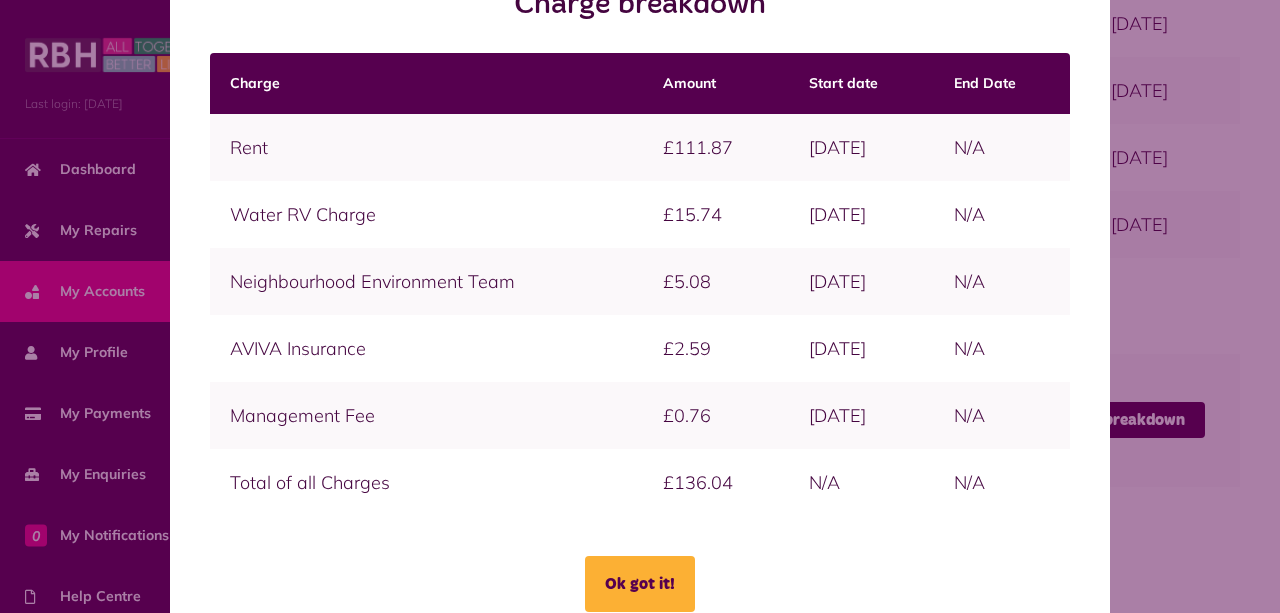 scroll, scrollTop: 0, scrollLeft: 0, axis: both 